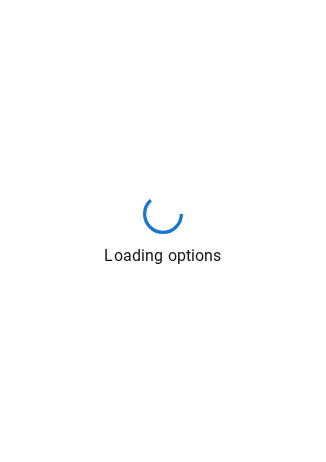scroll, scrollTop: 0, scrollLeft: 0, axis: both 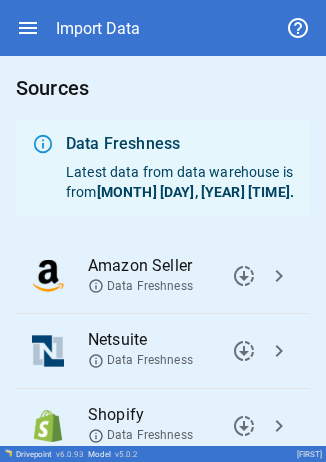 click on "chevron_right" at bounding box center (244, 276) 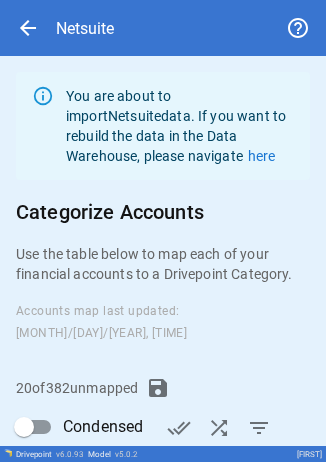 scroll, scrollTop: 348, scrollLeft: 0, axis: vertical 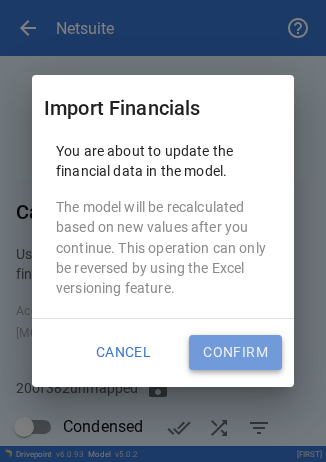 click on "Confirm" at bounding box center (235, 353) 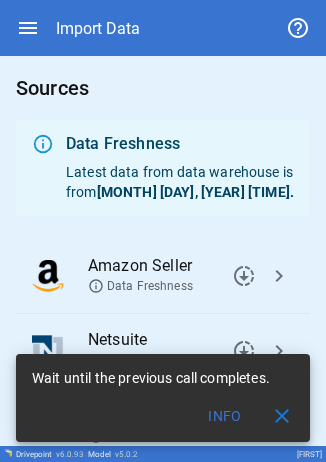 scroll, scrollTop: 179, scrollLeft: 0, axis: vertical 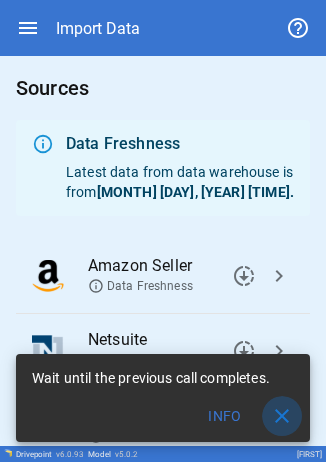 click on "close" at bounding box center (282, 416) 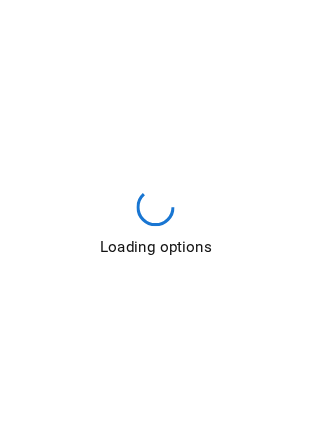 scroll, scrollTop: 0, scrollLeft: 0, axis: both 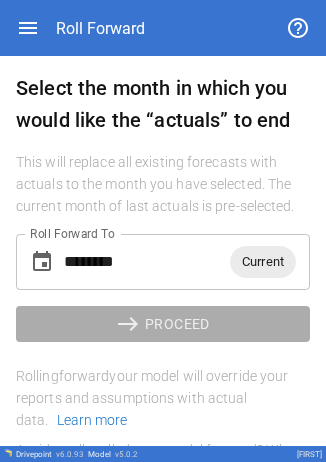 click on "Current" at bounding box center (263, 261) 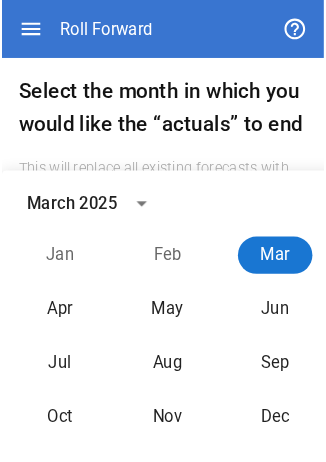 scroll, scrollTop: 179, scrollLeft: 0, axis: vertical 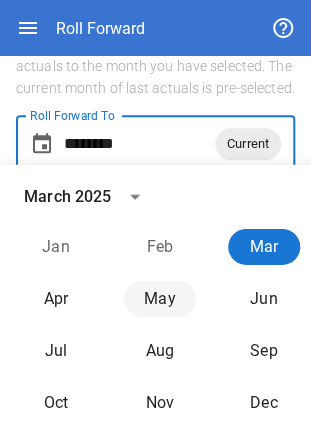 click on "May" at bounding box center [160, 299] 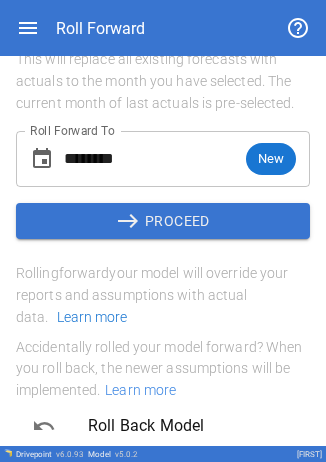 scroll, scrollTop: 103, scrollLeft: 0, axis: vertical 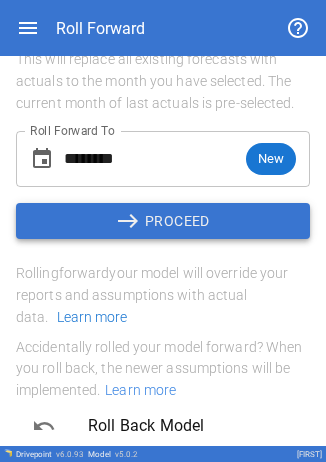 click on "east PROCEED" at bounding box center (163, 221) 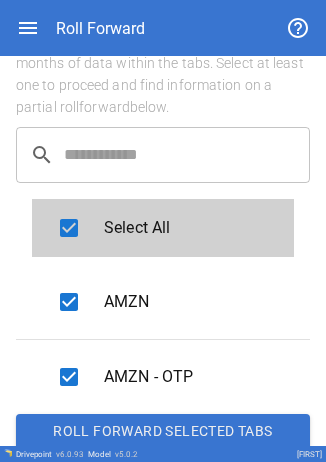 scroll, scrollTop: 52, scrollLeft: 0, axis: vertical 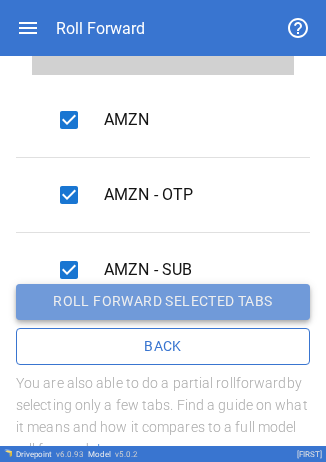 click on "Roll forward selected tabs" at bounding box center [163, 302] 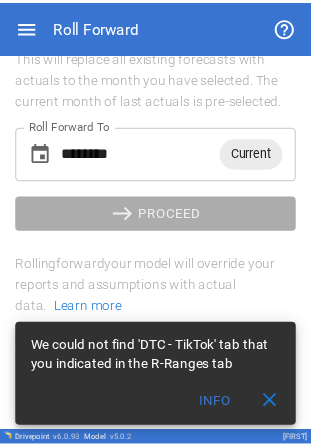 scroll, scrollTop: 103, scrollLeft: 0, axis: vertical 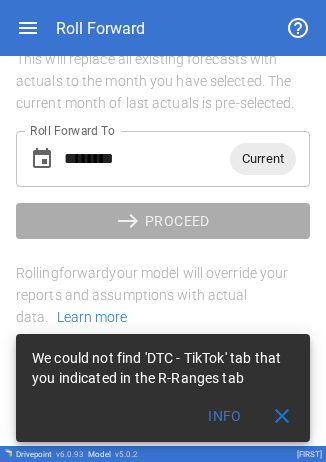 click on "Current" at bounding box center (263, 159) 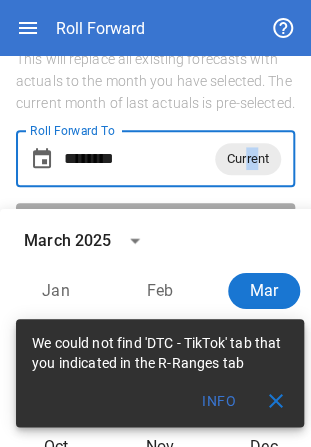 scroll, scrollTop: 135, scrollLeft: 0, axis: vertical 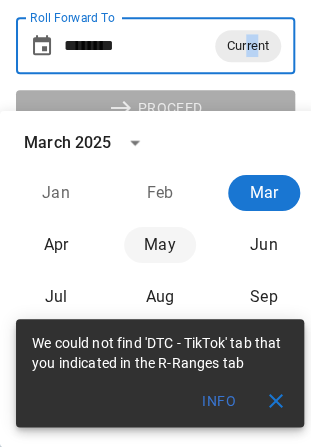 click on "May" at bounding box center (160, 245) 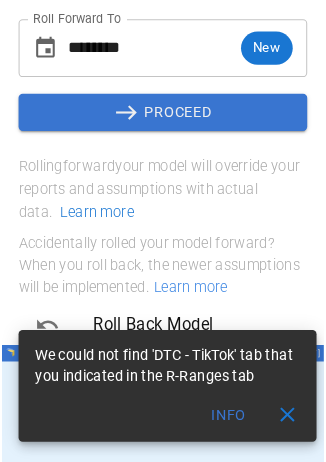 scroll, scrollTop: 0, scrollLeft: 0, axis: both 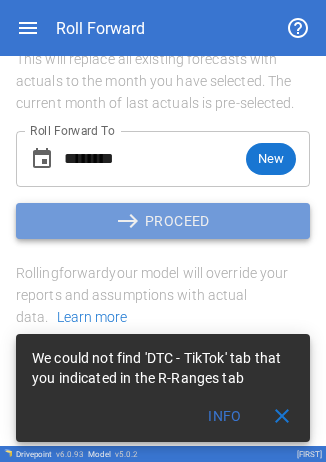 click on "east PROCEED" at bounding box center (163, 221) 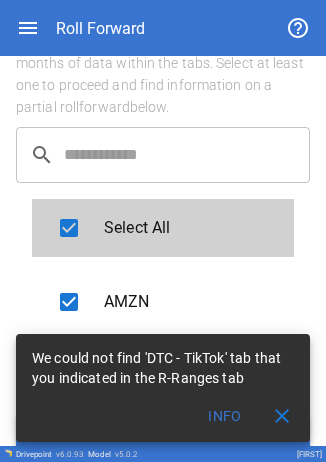 scroll, scrollTop: 251, scrollLeft: 0, axis: vertical 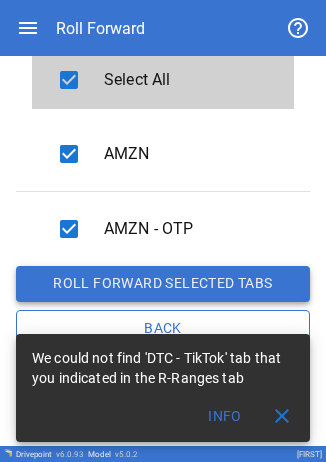 click on "Roll forward selected tabs" at bounding box center [163, 284] 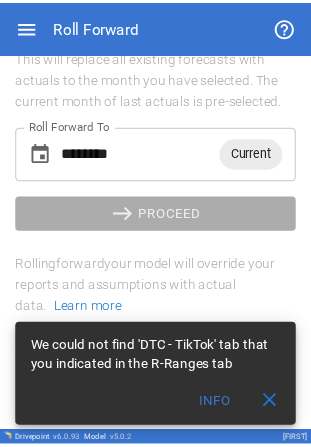 scroll, scrollTop: 103, scrollLeft: 0, axis: vertical 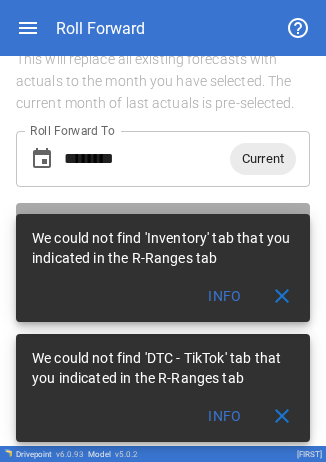 click on "close" at bounding box center (282, 416) 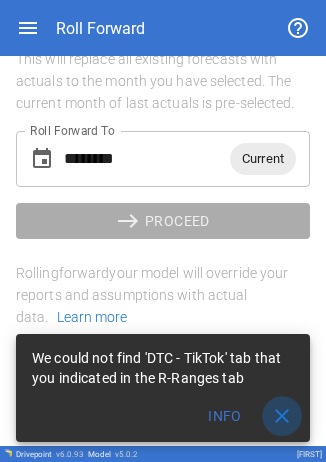 click on "close" at bounding box center (282, 416) 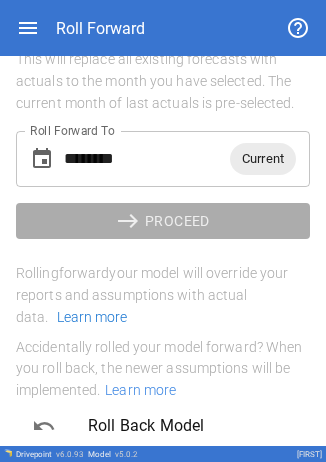 click on "Current" at bounding box center (263, 158) 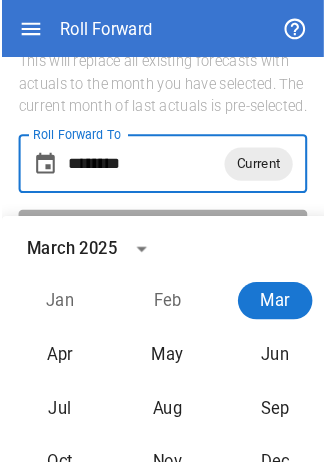 scroll, scrollTop: 135, scrollLeft: 0, axis: vertical 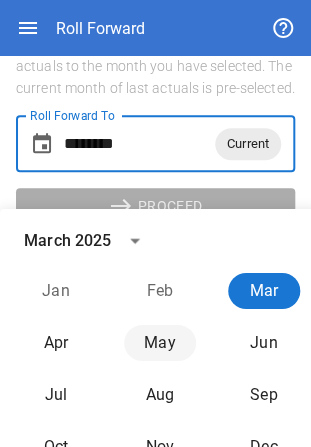 click on "May" at bounding box center (160, 343) 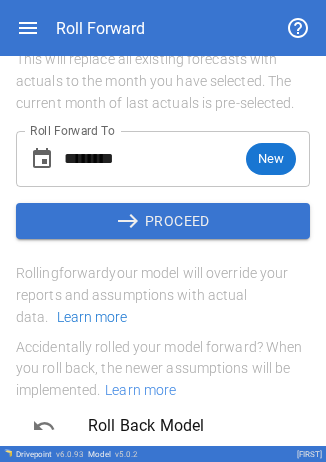 scroll, scrollTop: 103, scrollLeft: 0, axis: vertical 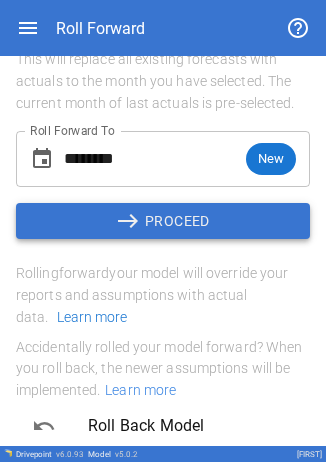 click on "east" at bounding box center [130, 221] 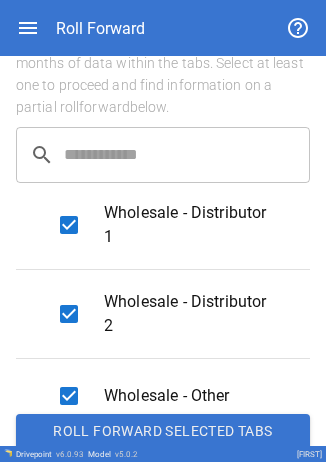 scroll, scrollTop: 1542, scrollLeft: 0, axis: vertical 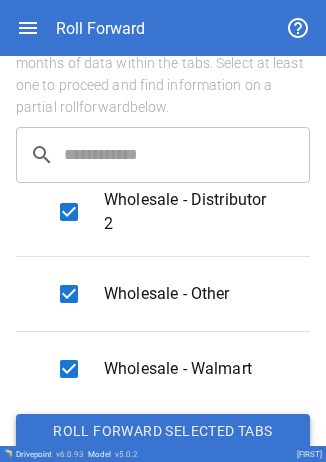 click on "Roll forward selected tabs" at bounding box center [163, 432] 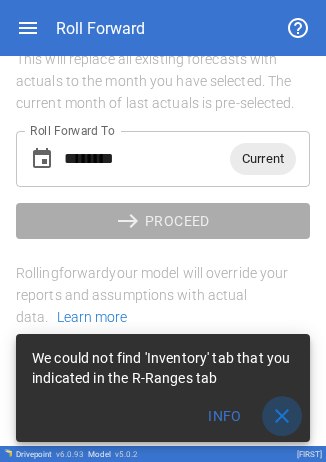click on "close" at bounding box center [282, 416] 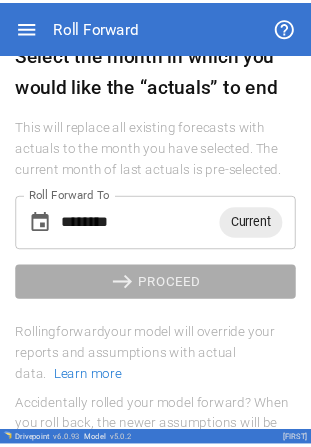 scroll, scrollTop: 30, scrollLeft: 0, axis: vertical 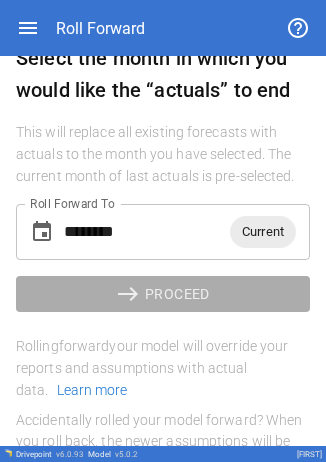 click on "Current" at bounding box center (263, 231) 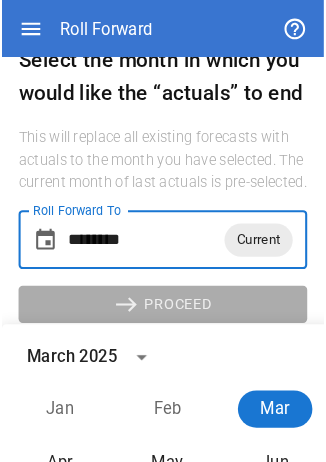 scroll, scrollTop: 179, scrollLeft: 0, axis: vertical 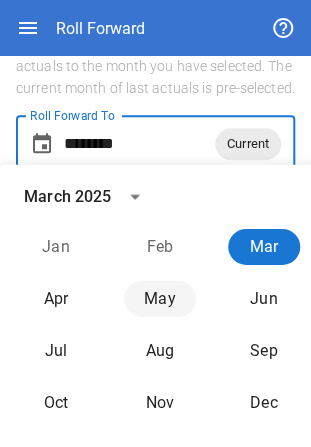 click on "May" at bounding box center [160, 299] 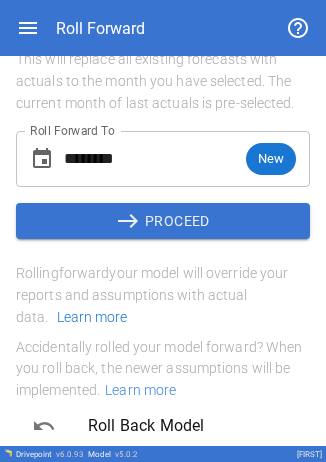 scroll, scrollTop: 103, scrollLeft: 0, axis: vertical 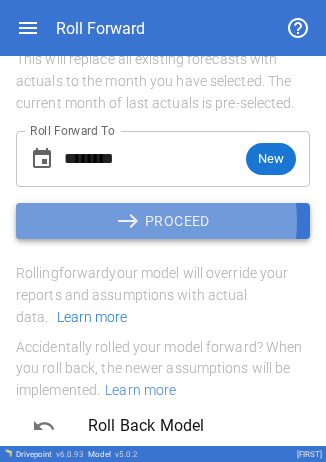 click on "east PROCEED" at bounding box center [163, 221] 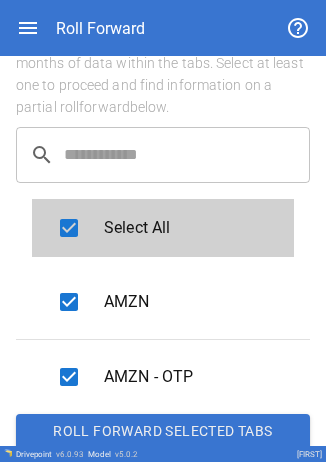 click on "Roll Forward" at bounding box center [163, 28] 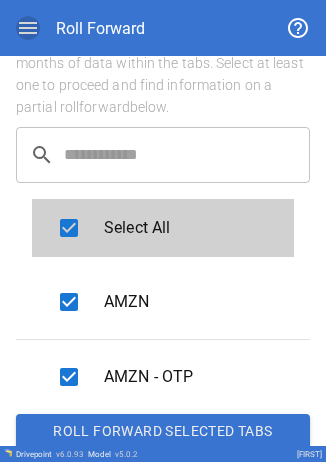 click at bounding box center [28, 28] 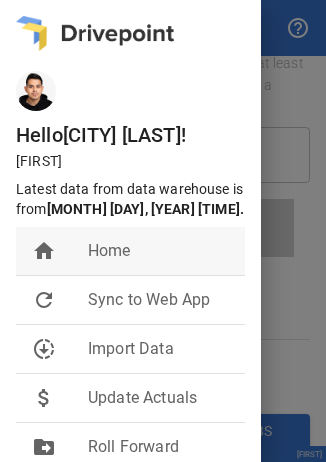 click on "Home" at bounding box center [158, 251] 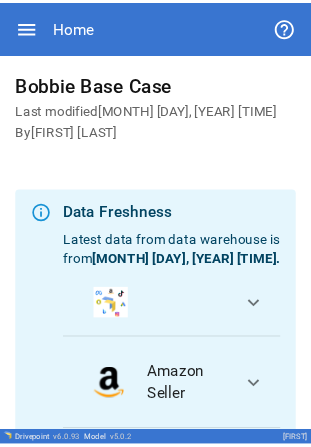 scroll, scrollTop: 365, scrollLeft: 0, axis: vertical 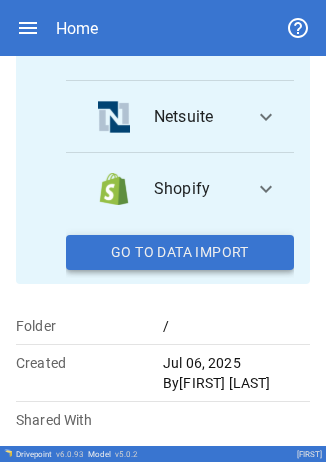 click on "Go To Data Import" at bounding box center [180, 253] 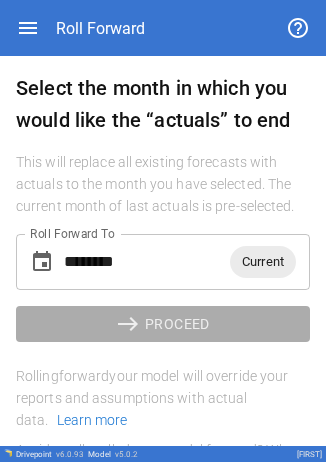 click on "Current" at bounding box center [263, 261] 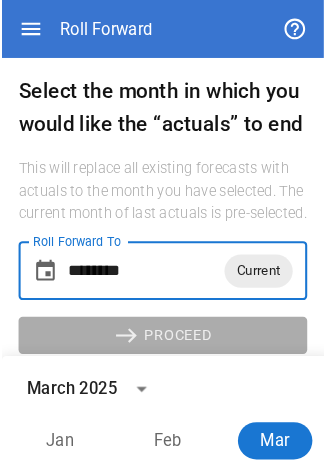 scroll, scrollTop: 179, scrollLeft: 0, axis: vertical 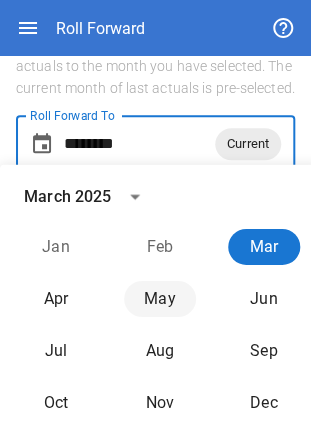 click on "May" at bounding box center (160, 299) 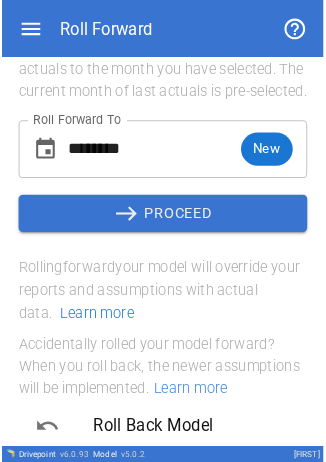 scroll, scrollTop: 103, scrollLeft: 0, axis: vertical 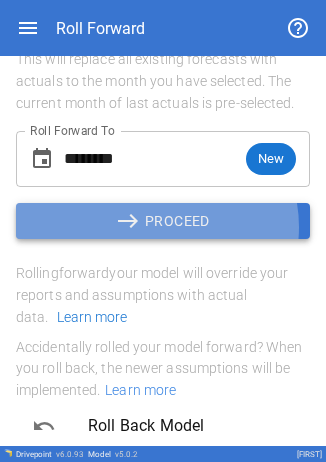 click on "east PROCEED" at bounding box center (163, 221) 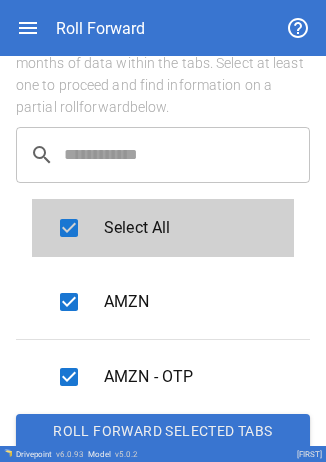 scroll, scrollTop: 251, scrollLeft: 0, axis: vertical 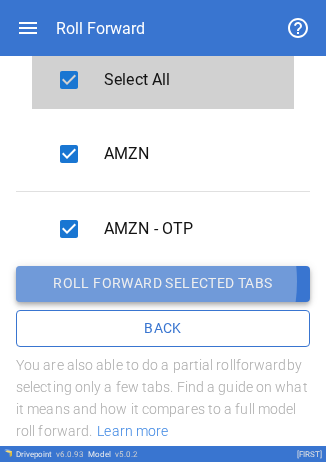 click on "Roll forward selected tabs" at bounding box center (163, 284) 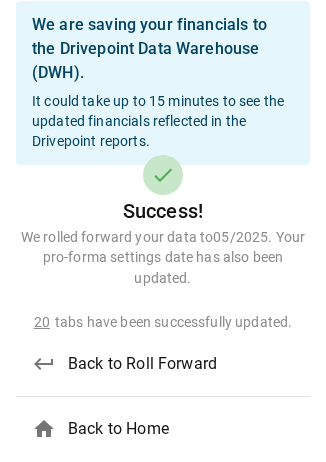 click on "Back to Home" at bounding box center [181, 364] 